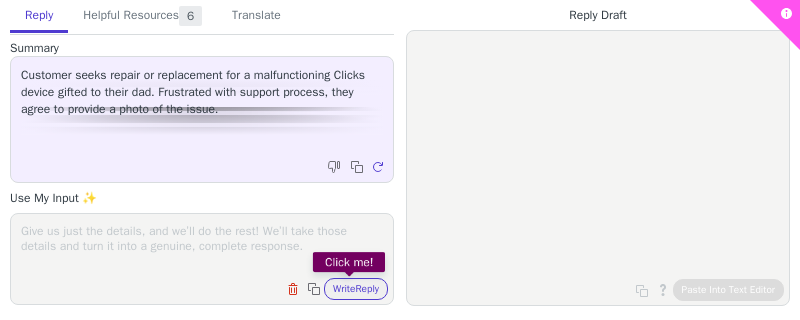 scroll, scrollTop: 0, scrollLeft: 0, axis: both 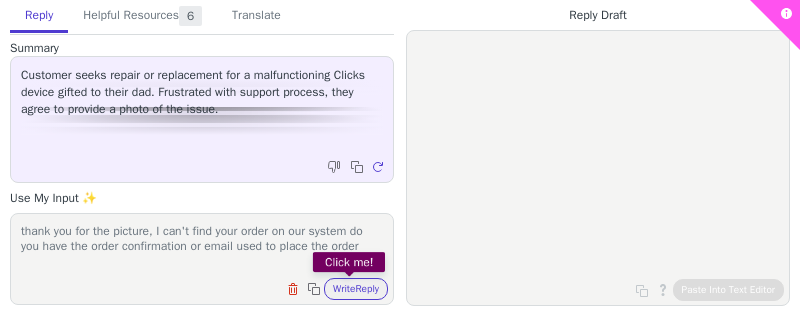 click on "thank you for the picture, I can't find your order on our system do you have the order confirmation or email used to place the order" at bounding box center [202, 246] 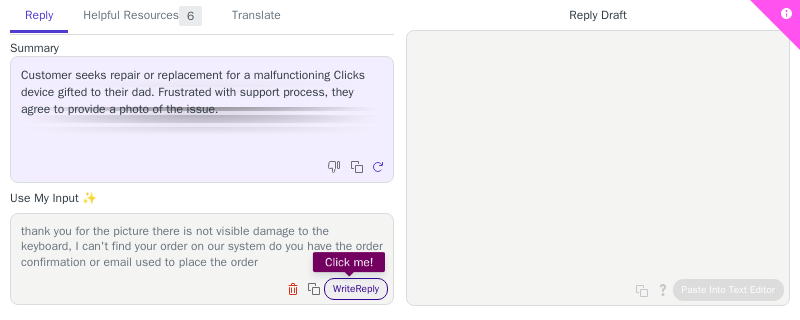 type on "thank you for the picture there is not visible damage to the keyboard, I can't find your order on our system do you have the order confirmation or email used to place the order" 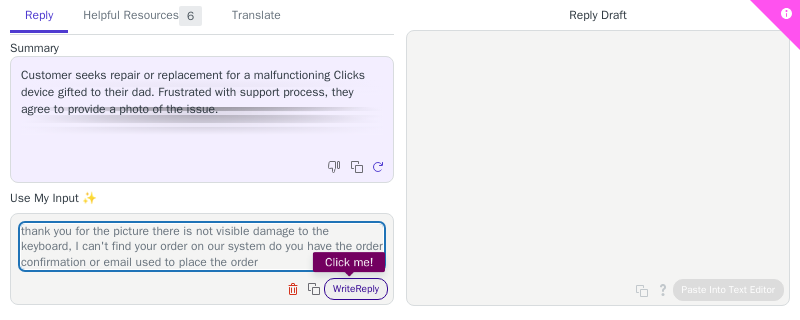 click on "Write  Reply" at bounding box center [356, 289] 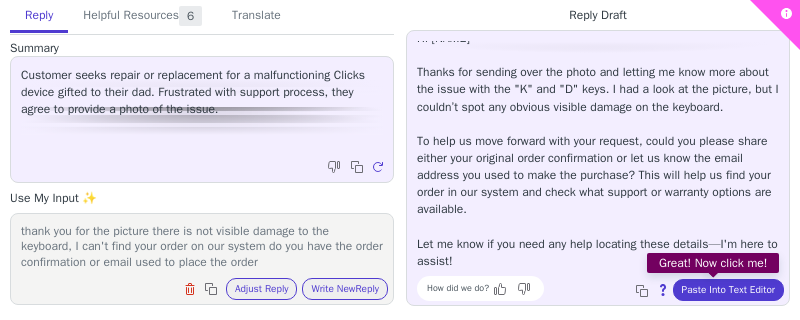 scroll, scrollTop: 26, scrollLeft: 0, axis: vertical 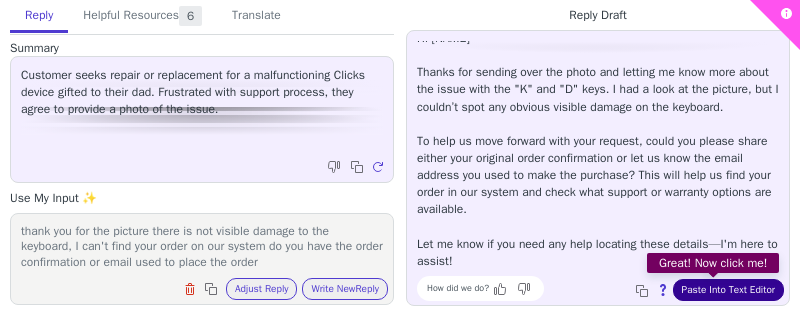 click on "Paste Into Text Editor" at bounding box center [728, 290] 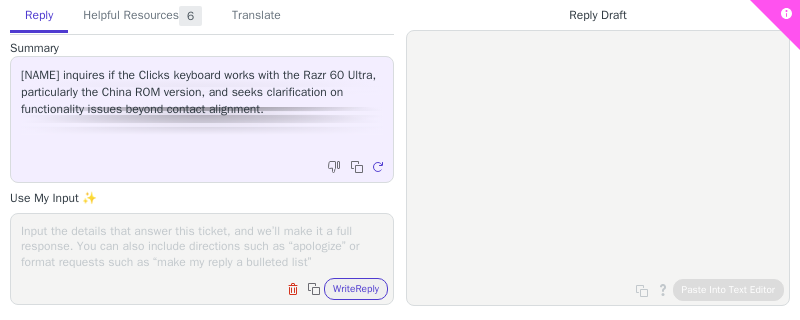 scroll, scrollTop: 0, scrollLeft: 0, axis: both 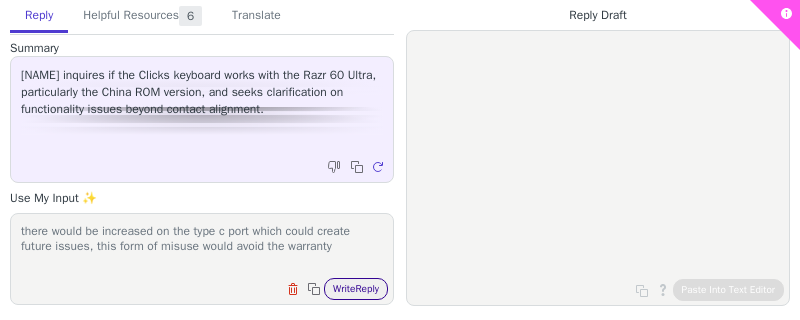 type on "there would be increased on the type c port which could create future issues, this form of misuse would avoid the warranty" 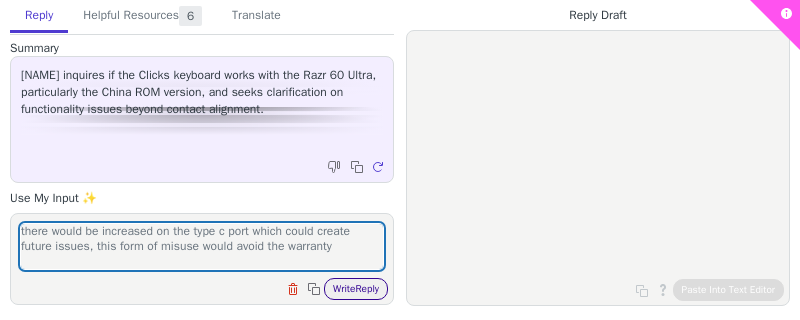 click on "Write  Reply" at bounding box center (356, 289) 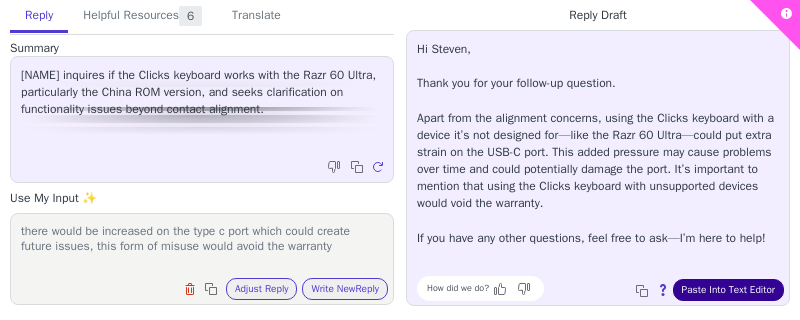 click on "Paste Into Text Editor" at bounding box center (728, 290) 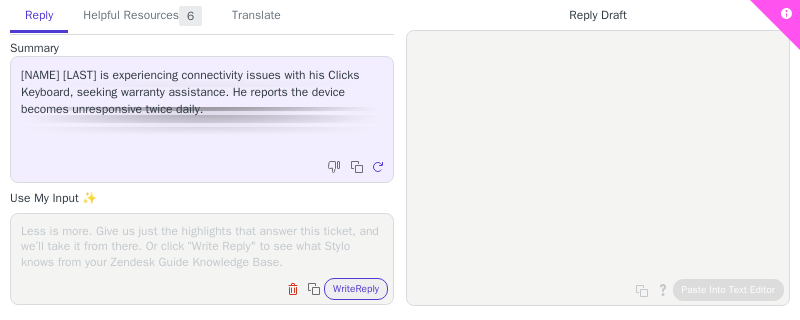 scroll, scrollTop: 0, scrollLeft: 0, axis: both 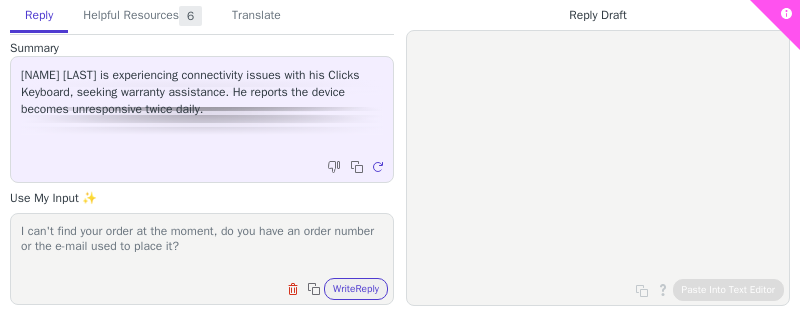 click on "I can't find your order at the moment, do you have an order number or the e-mail used to place it?" at bounding box center (202, 246) 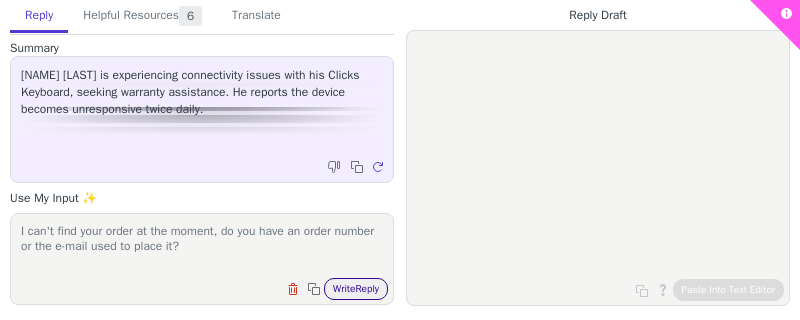 type on "I can't find your order at the moment, do you have an order number or the e-mail used to place it?" 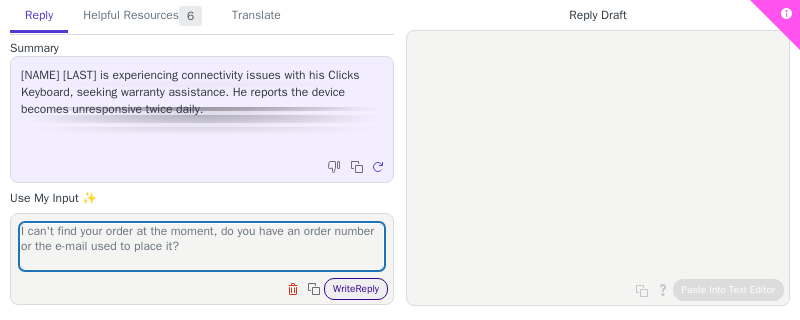 click on "Write  Reply" at bounding box center [356, 289] 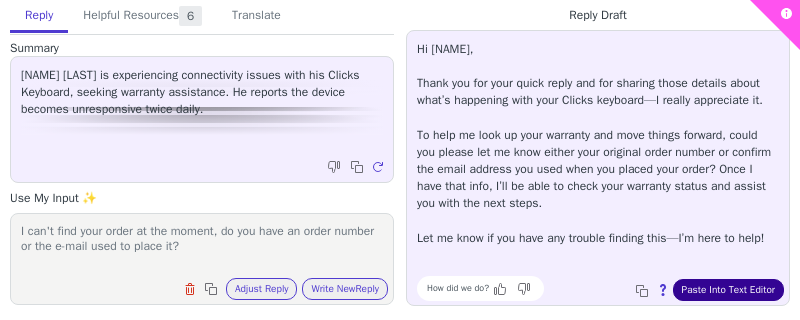 click on "Paste Into Text Editor" at bounding box center (728, 290) 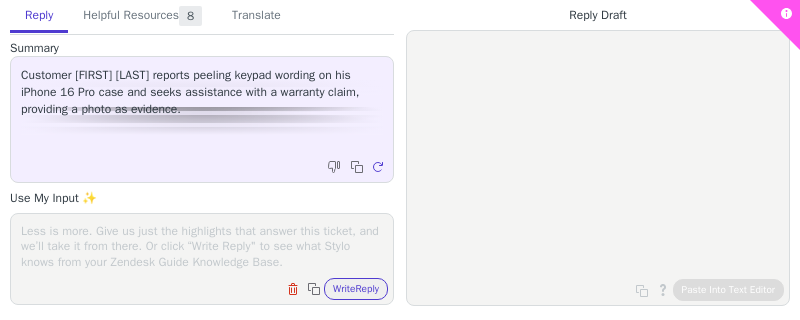 scroll, scrollTop: 0, scrollLeft: 0, axis: both 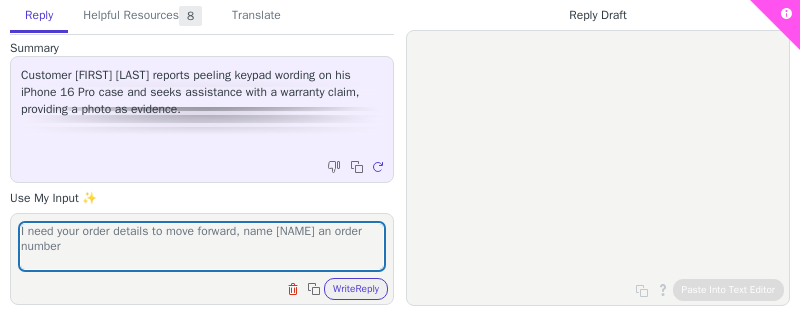 click on "I need your order details to move forward, name an order number Clear field Copy to clipboard Write  Reply" at bounding box center [202, 259] 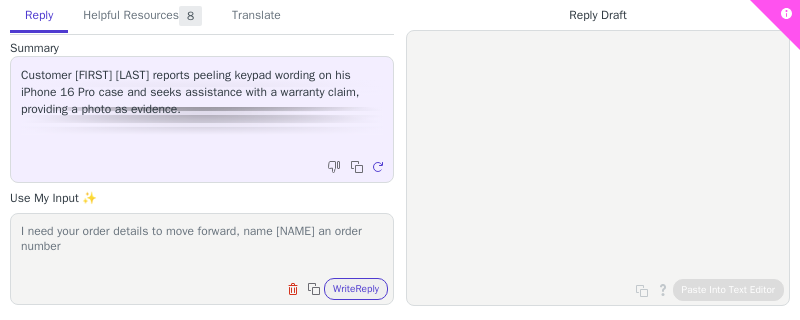 click on "I need your order details to move forward, name an order number" at bounding box center [202, 246] 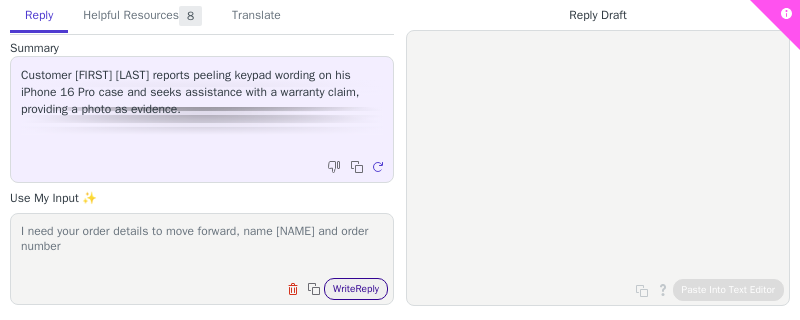 type on "I need your order details to move forward, name and order number" 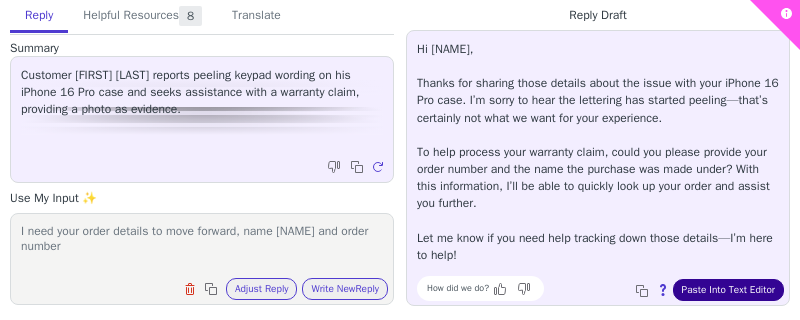 click on "Paste Into Text Editor" at bounding box center (728, 290) 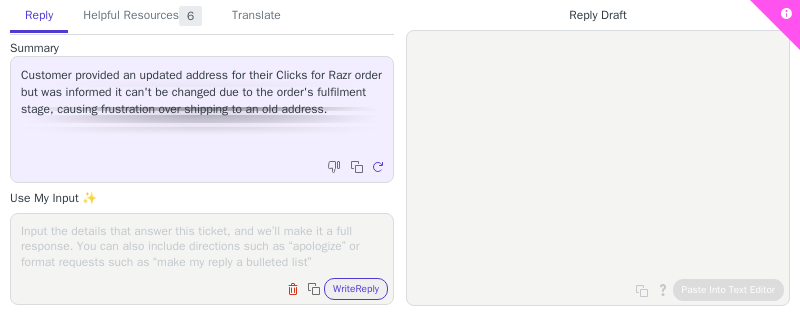 scroll, scrollTop: 0, scrollLeft: 0, axis: both 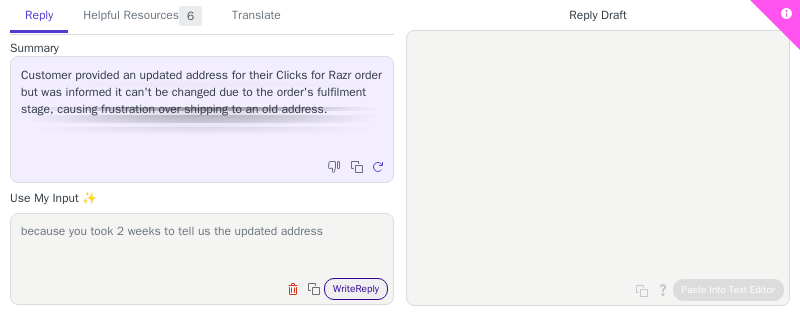 type on "because you took 2 weeks to tell us the updated address" 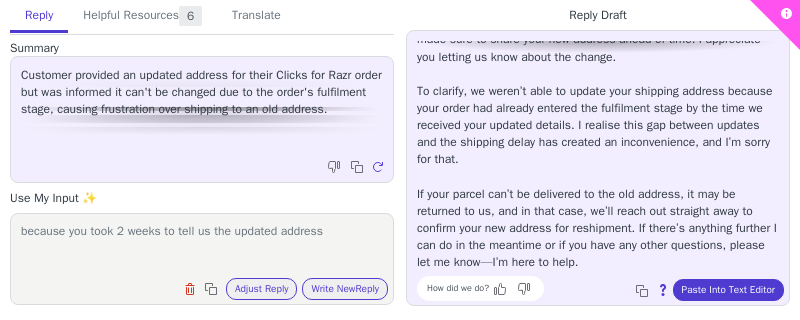 scroll, scrollTop: 60, scrollLeft: 0, axis: vertical 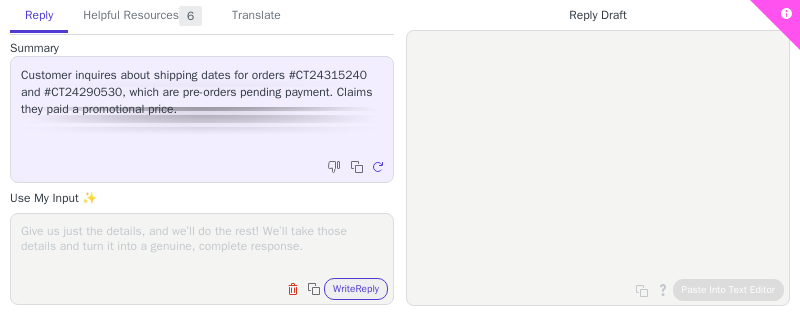 click at bounding box center (202, 246) 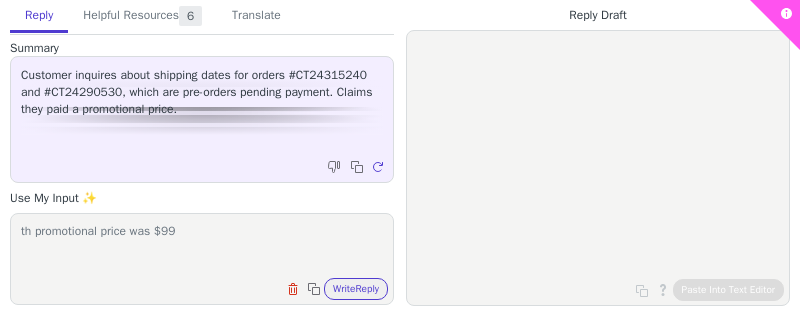 click on "th promotional price was $99" at bounding box center [202, 246] 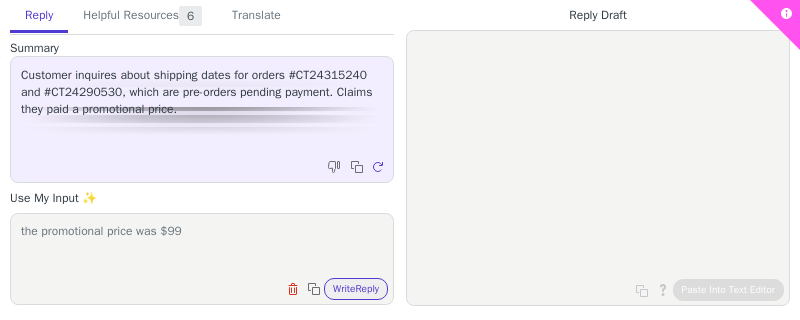 click on "the promotional price was $99" at bounding box center (202, 246) 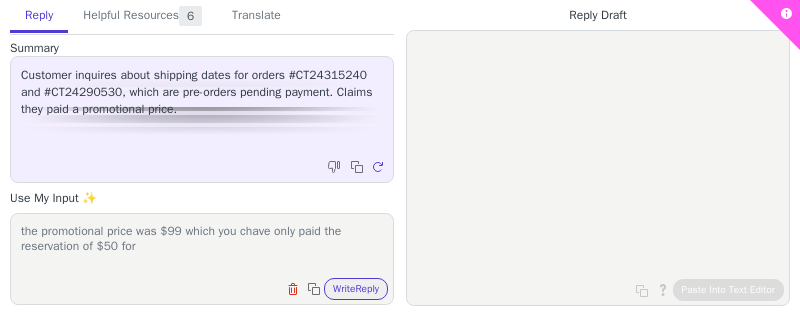 click on "the promotional price was $99 which you chave only paid the reservation of $50 for" at bounding box center (202, 246) 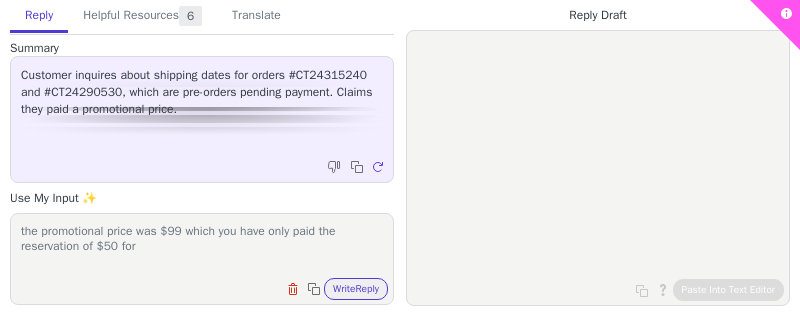 click on "the promotional price was $99 which you have only paid the reservation of $50 for" at bounding box center [202, 246] 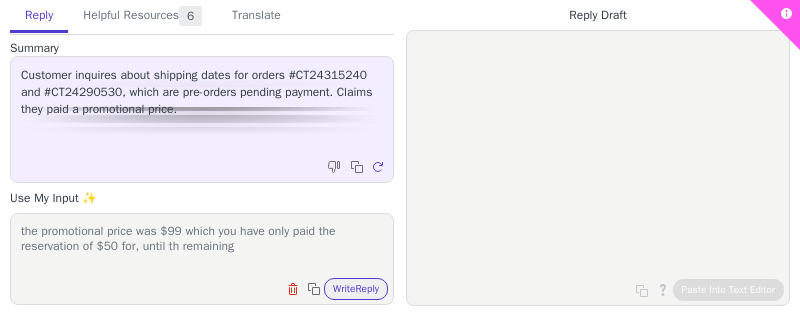 click on "the promotional price was $99 which you have only paid the reservation of $50 for, until th remaining" at bounding box center [202, 246] 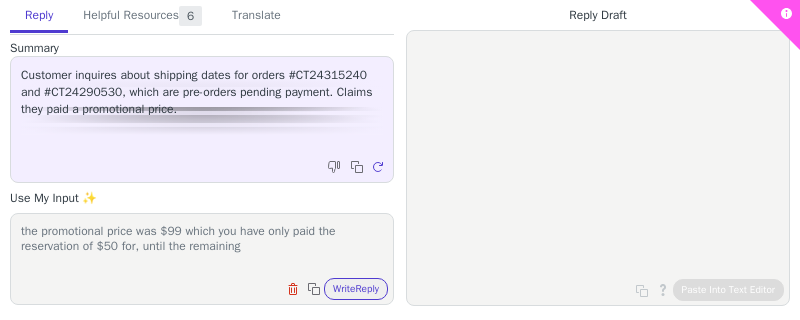 click on "the promotional price was $99 which you have only paid the reservation of $50 for, until the remaining" at bounding box center (202, 246) 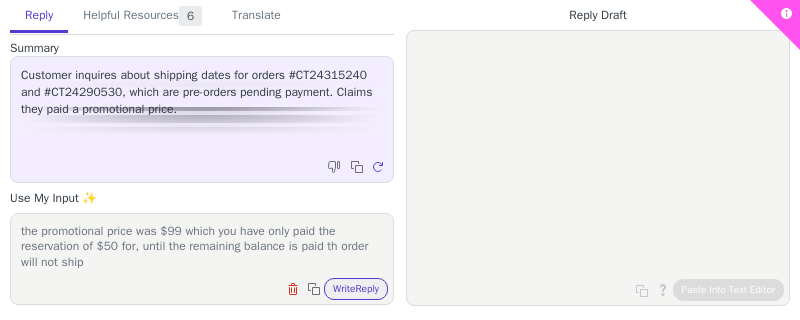 click on "the promotional price was $99 which you have only paid the reservation of $50 for, until the remaining balance is paid th order will not ship" at bounding box center (202, 246) 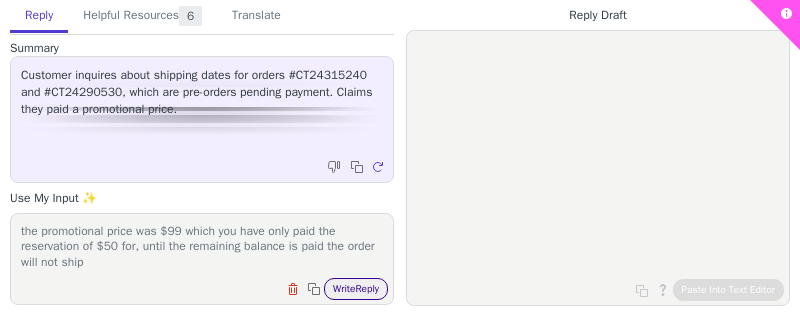 type on "the promotional price was $99 which you have only paid the reservation of $50 for, until the remaining balance is paid the order will not ship" 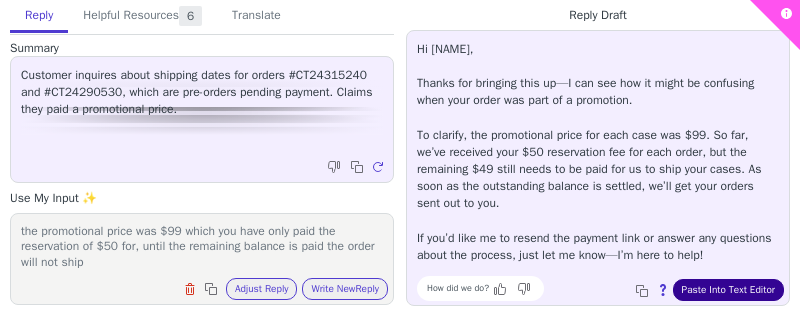 click on "Paste Into Text Editor" at bounding box center [728, 290] 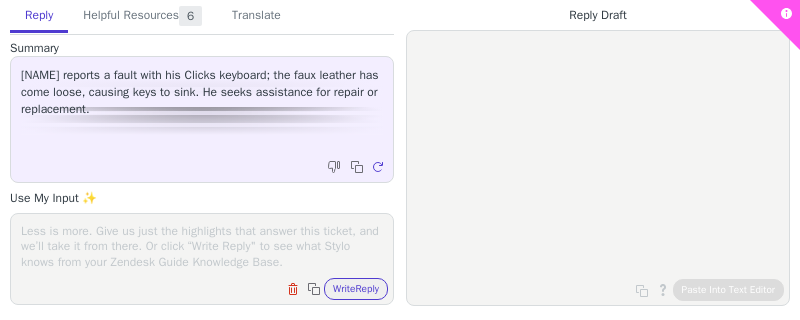 scroll, scrollTop: 0, scrollLeft: 0, axis: both 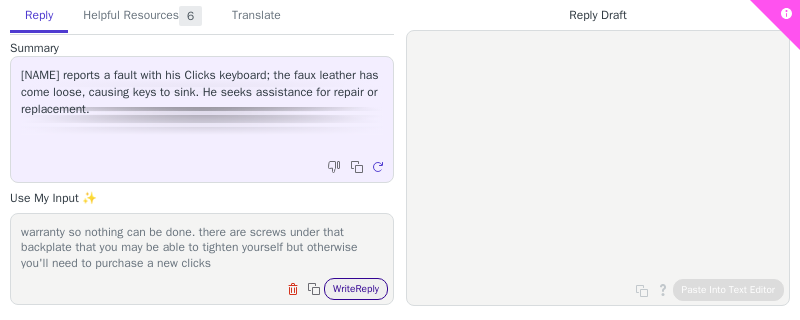 type on "the extent of the damage is physical damage we haven't had reports of anything to this extent before, also you clicks is now out of warranty so nothing can be done. there are screws under that backplate that you may be able to tighten yourself but otherwise you'll need to purchase a new clicks" 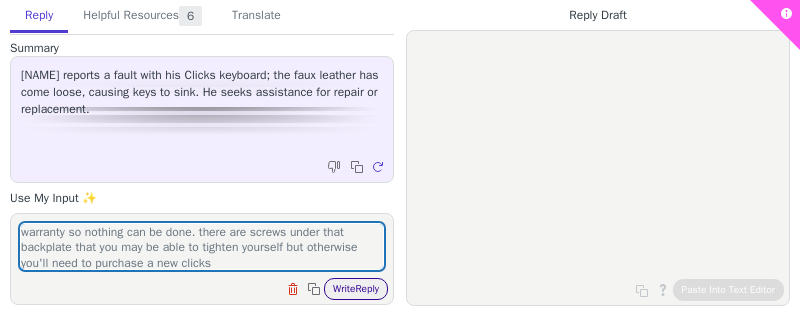 click on "Write  Reply" at bounding box center (356, 289) 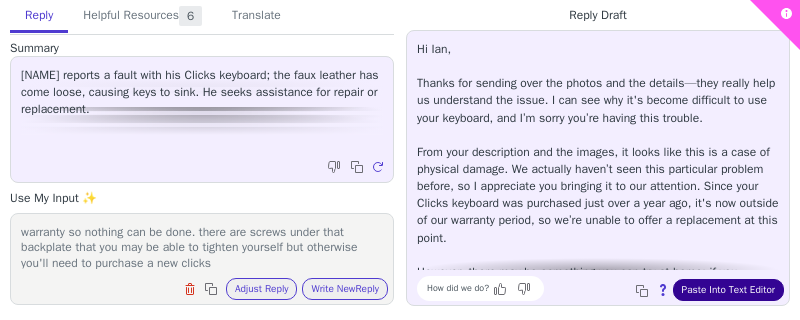 click on "Paste Into Text Editor" at bounding box center (728, 290) 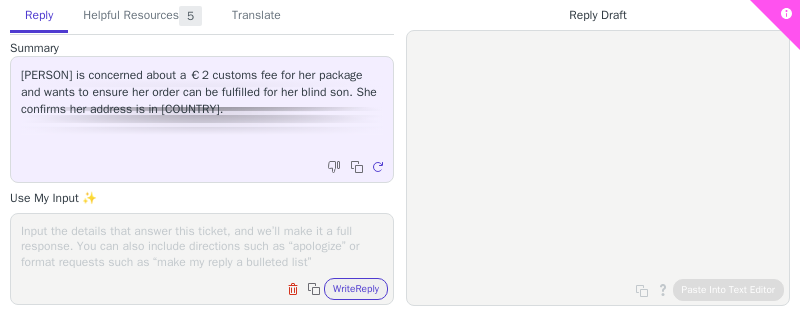 click on "Clear field Copy to clipboard Write  Reply" at bounding box center (202, 259) 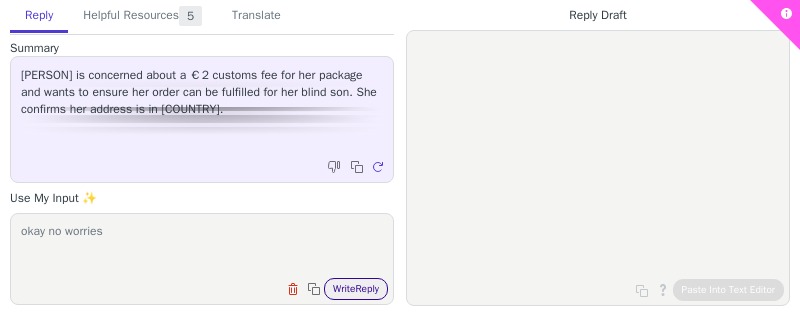 type on "okay no worries" 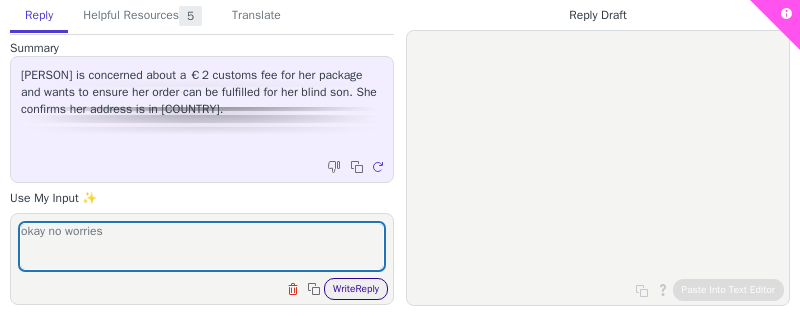 click on "Write  Reply" at bounding box center (356, 289) 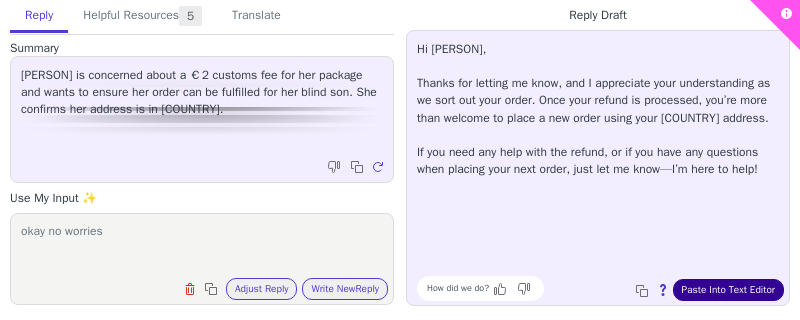 click on "Paste Into Text Editor" at bounding box center [728, 290] 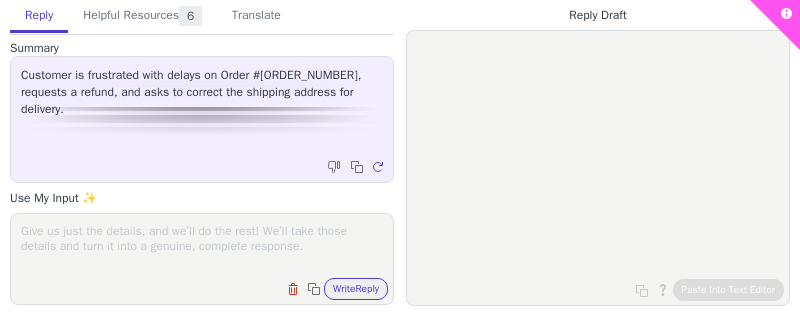 scroll, scrollTop: 0, scrollLeft: 0, axis: both 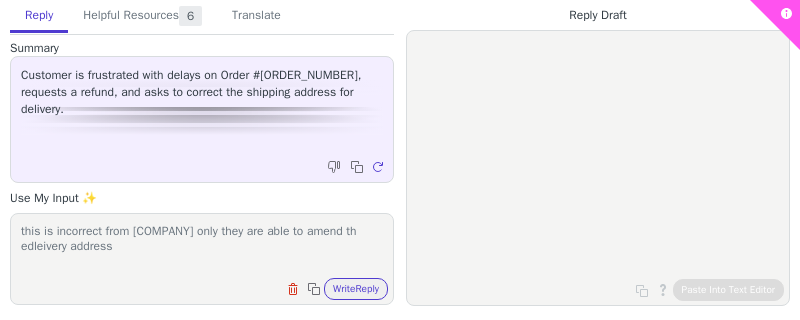 click on "this is incorrect from [COMPANY] only they are able to amend th edleivery address" at bounding box center (202, 246) 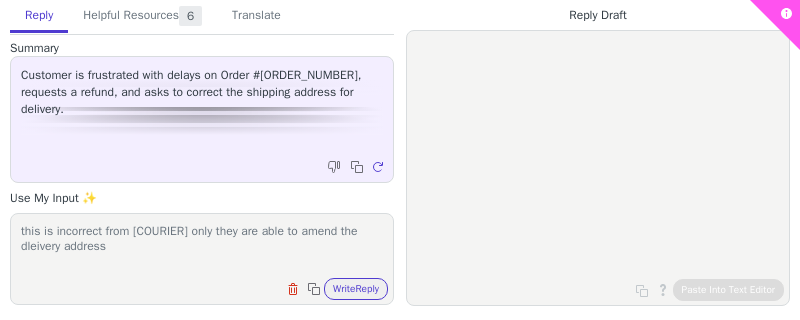 click on "this is incorrect from [COURIER] only they are able to amend the dleivery address" at bounding box center [202, 246] 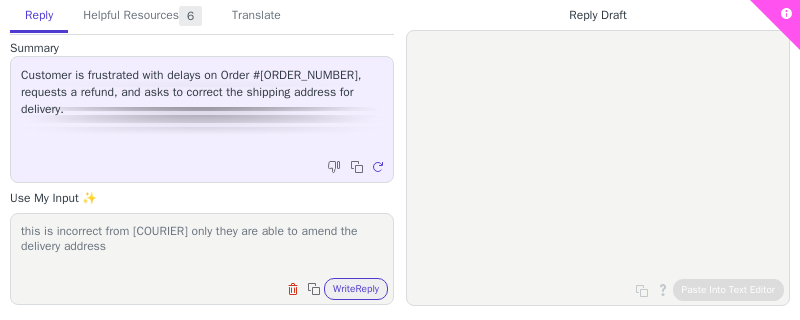 click on "this is incorrect from [COURIER] only they are able to amend the delivery address" at bounding box center (202, 246) 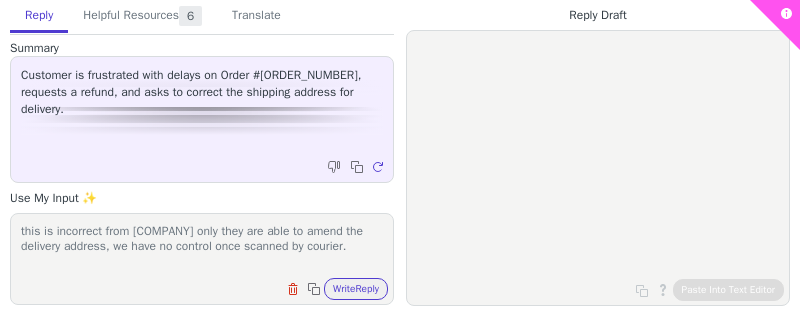 scroll, scrollTop: 15, scrollLeft: 0, axis: vertical 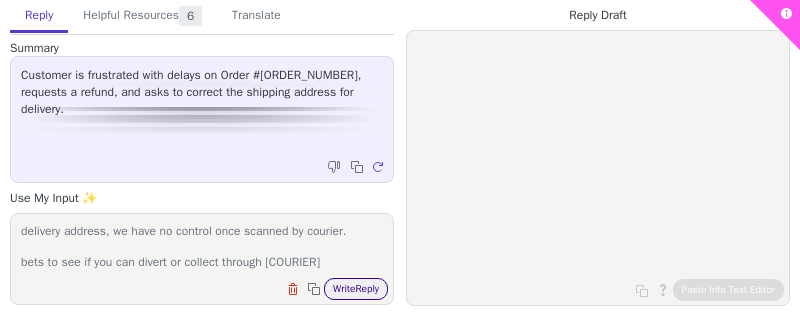 type on "this is incorrect from [COURIER] only they are able to amend the delivery address, we have no control once scanned by courier.
bets to see if you can divert or collect through [COURIER] themselves" 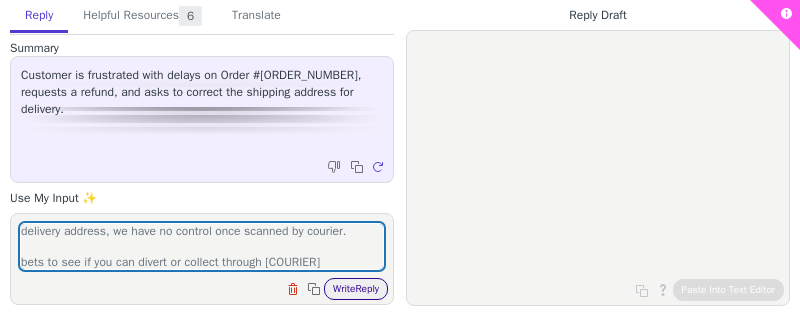 click on "Write  Reply" at bounding box center [356, 289] 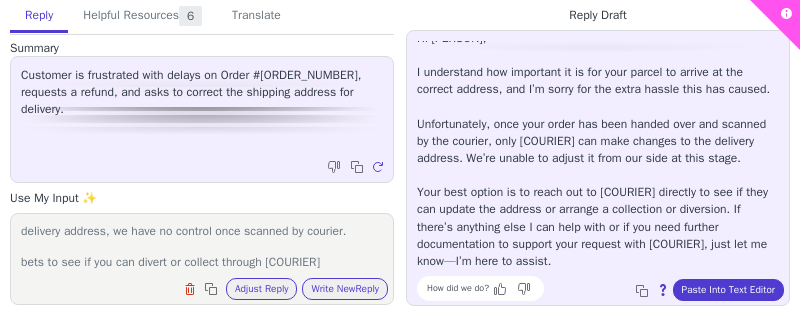 scroll, scrollTop: 43, scrollLeft: 0, axis: vertical 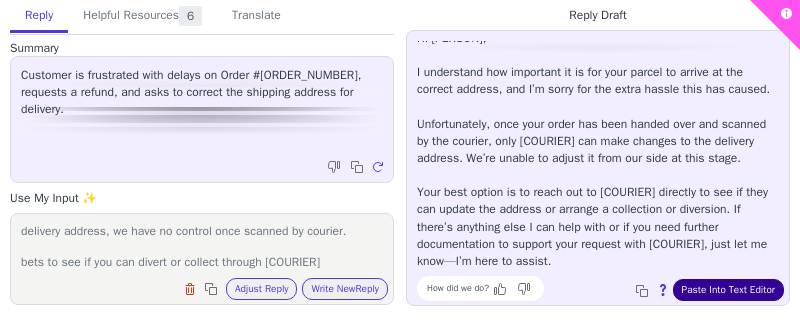 click on "Paste Into Text Editor" at bounding box center [728, 290] 